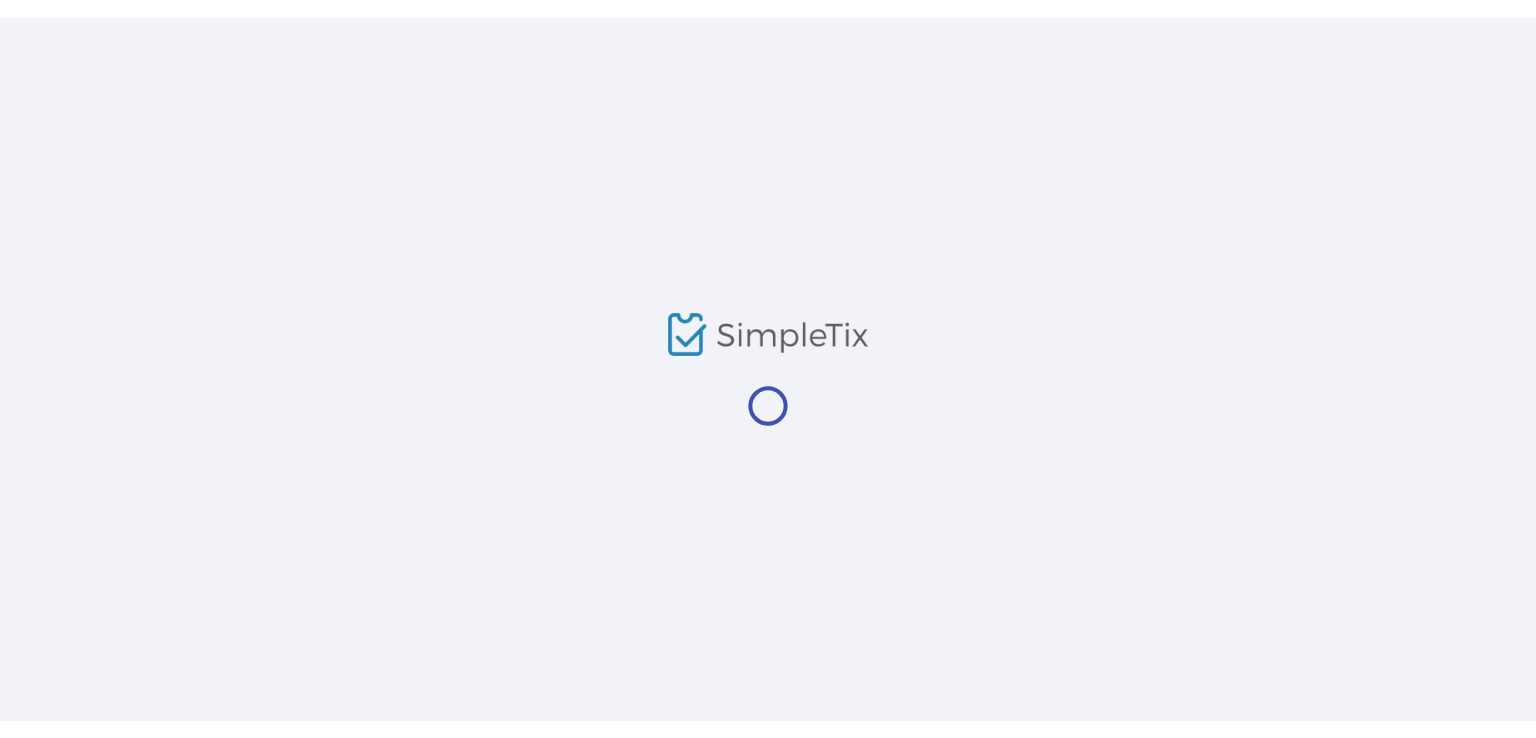 scroll, scrollTop: 0, scrollLeft: 0, axis: both 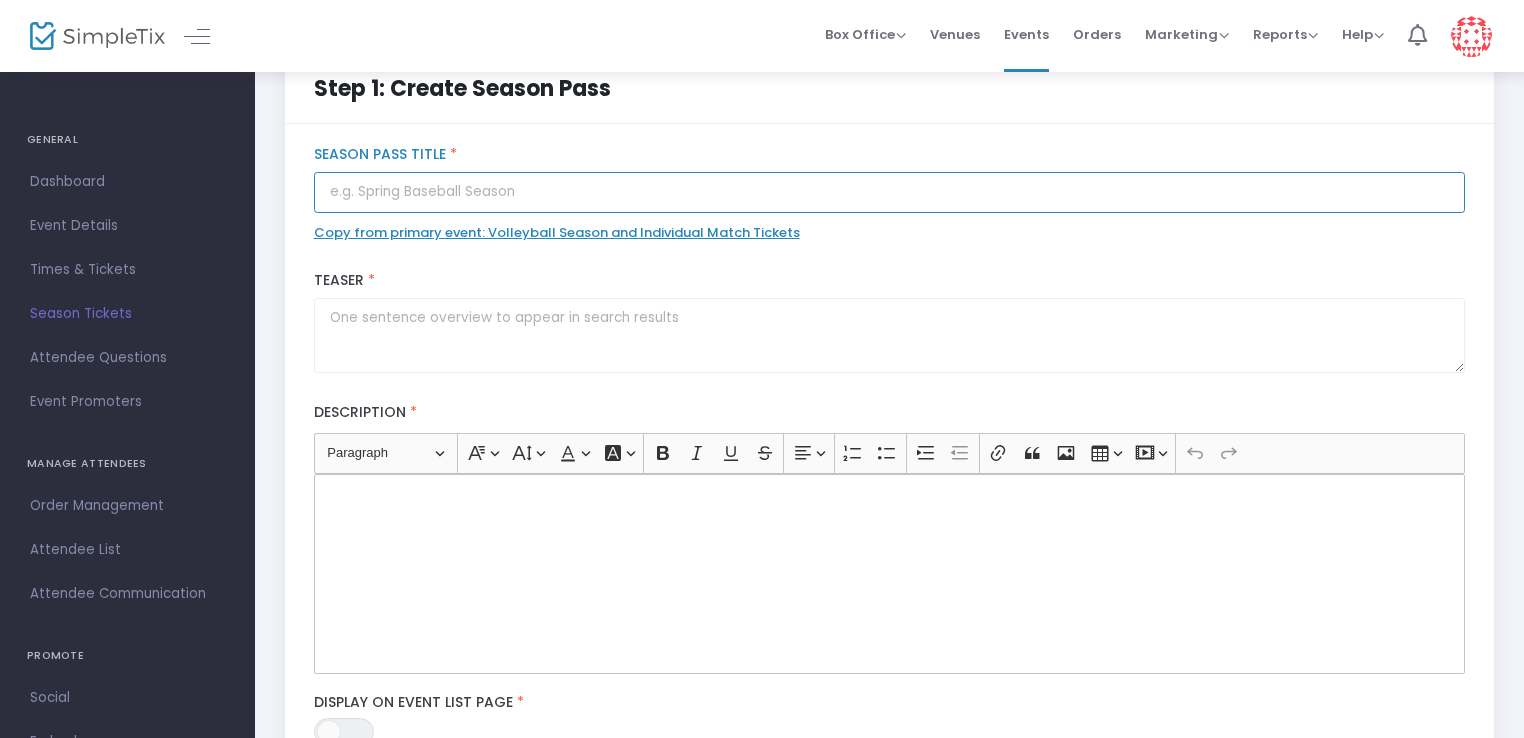 click 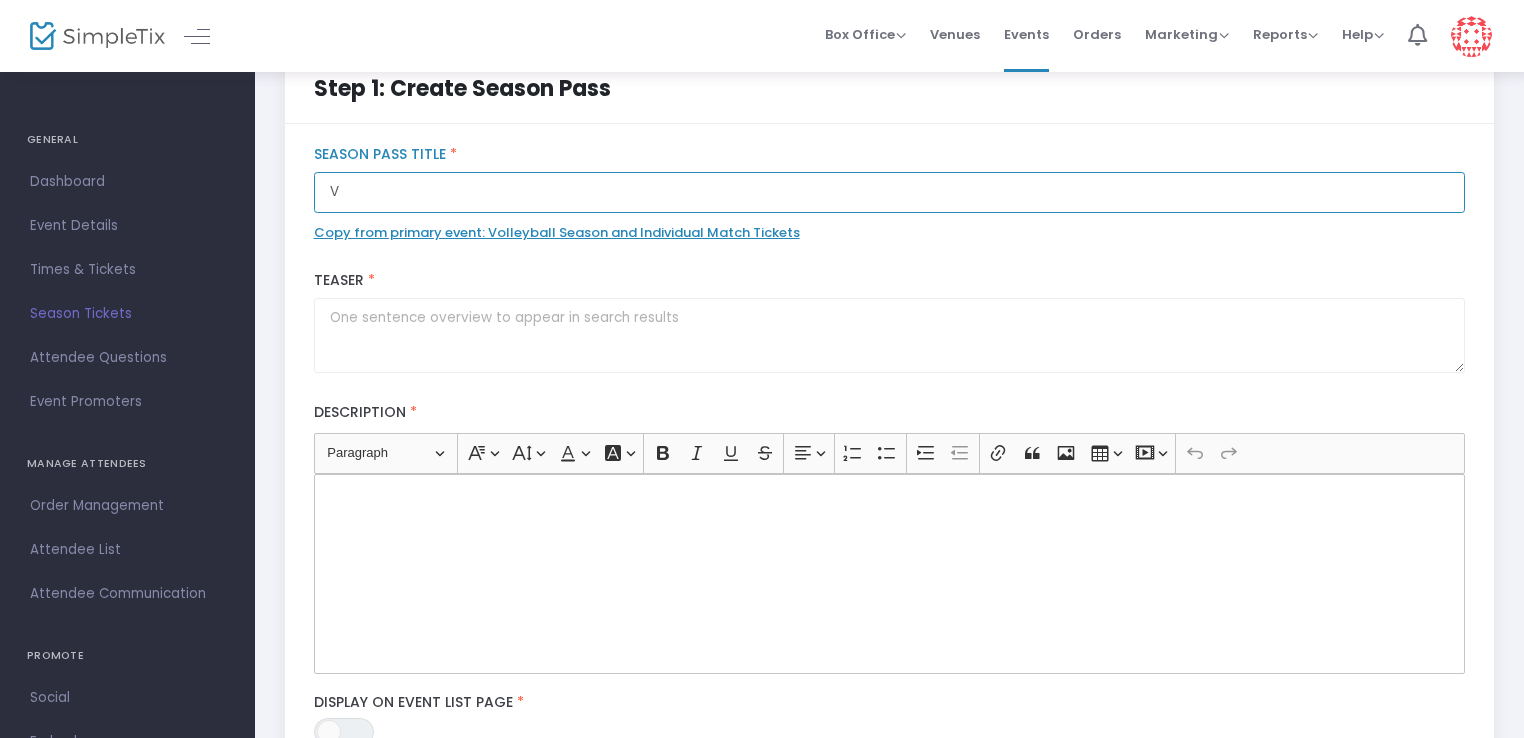 type on "Volleyball Season Tickets (reserved seating)" 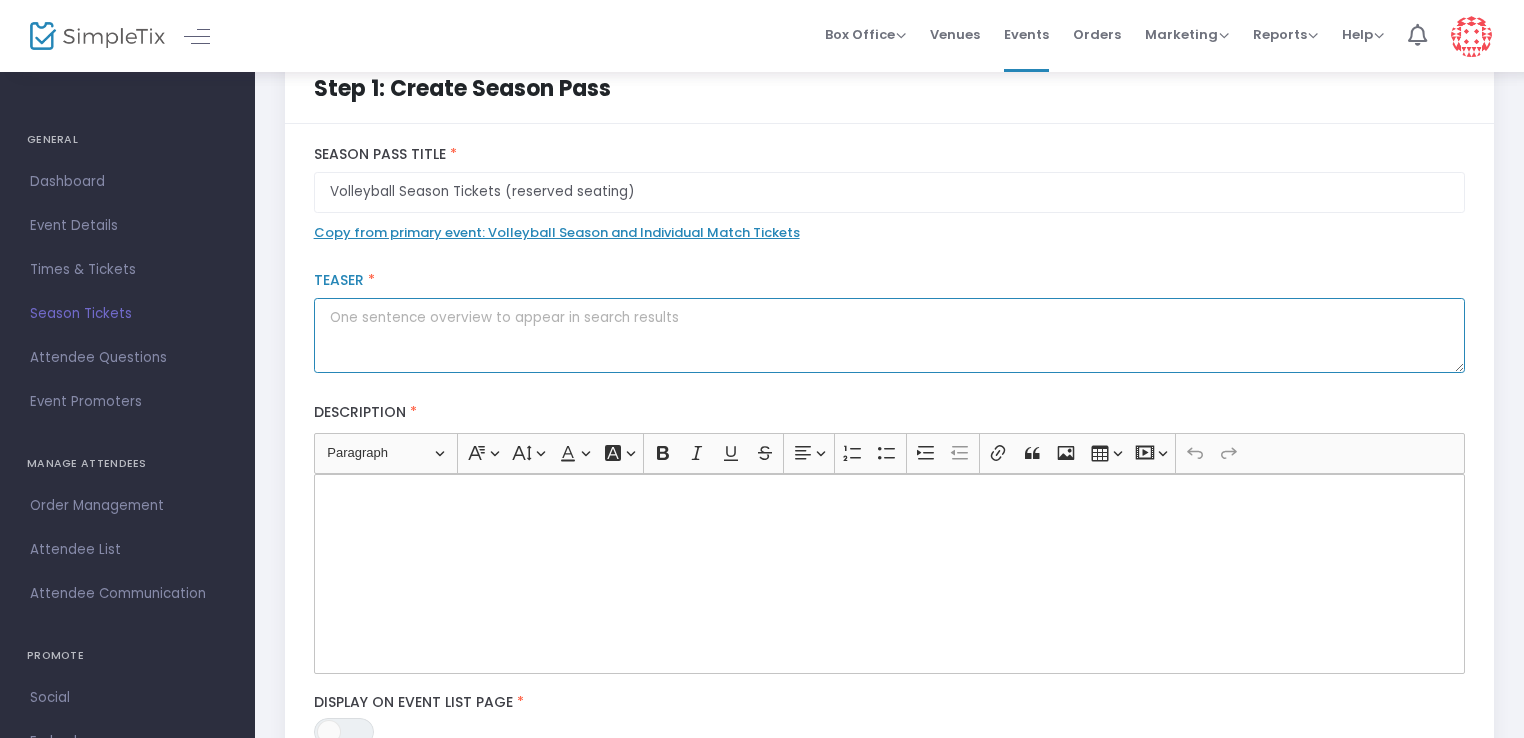 click 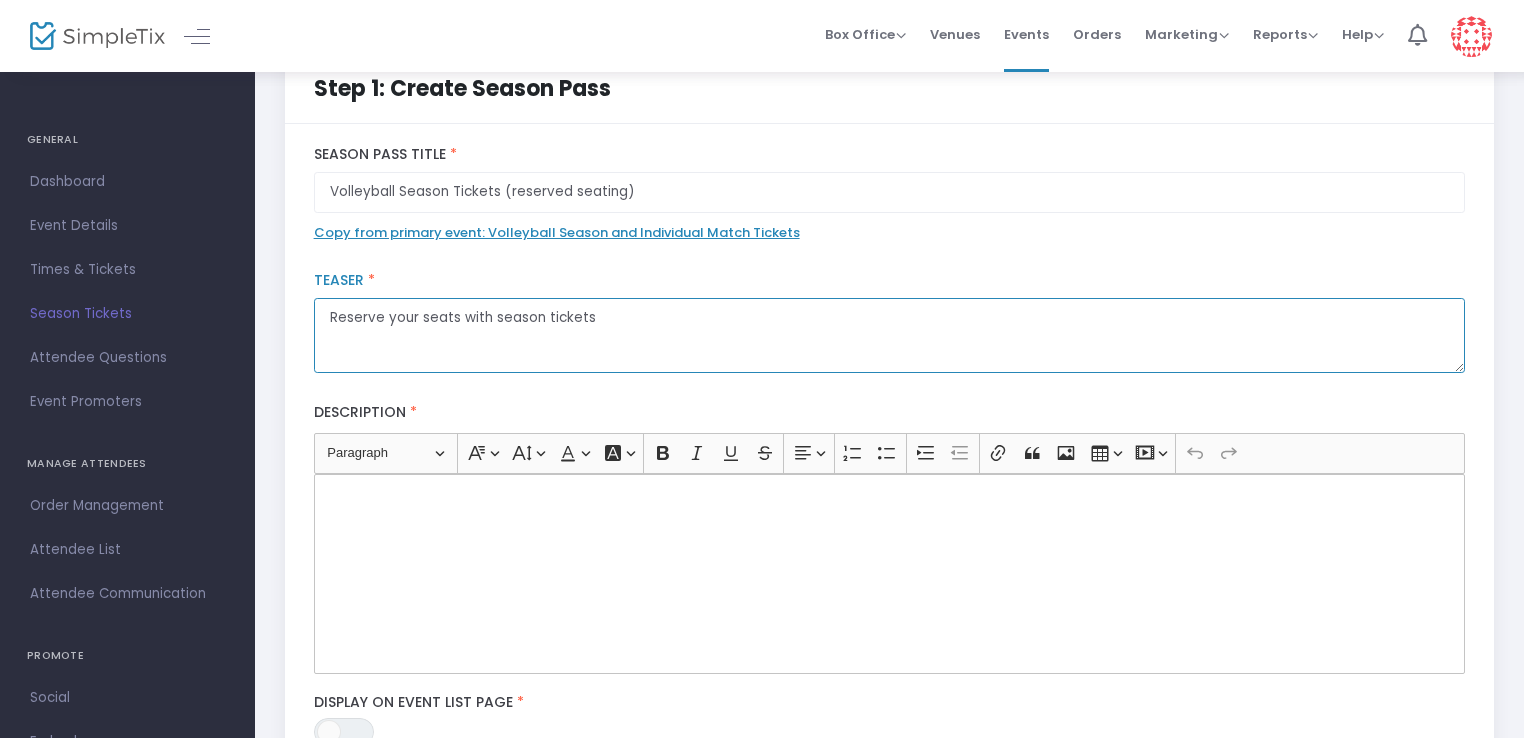type on "Reserve your seats with season tickets" 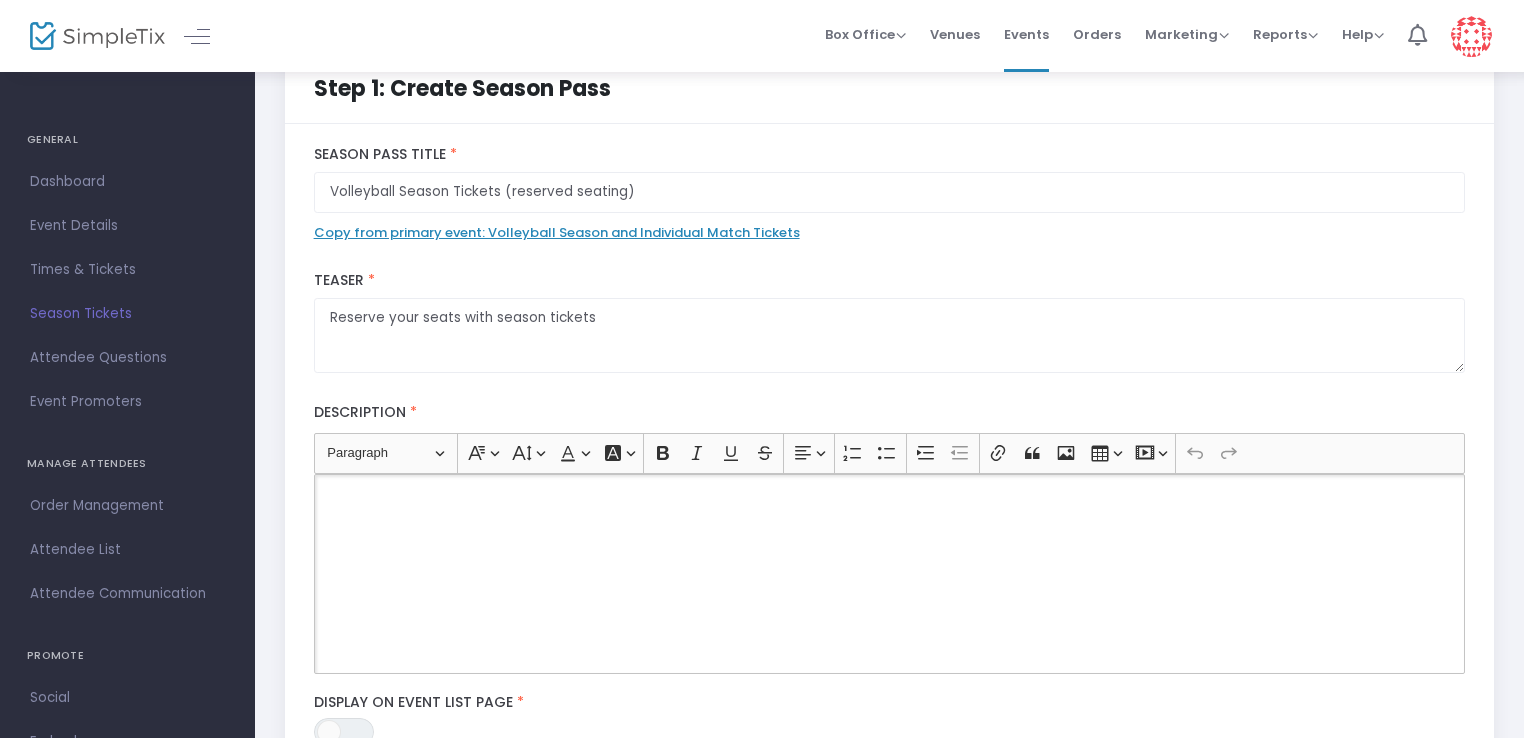 type 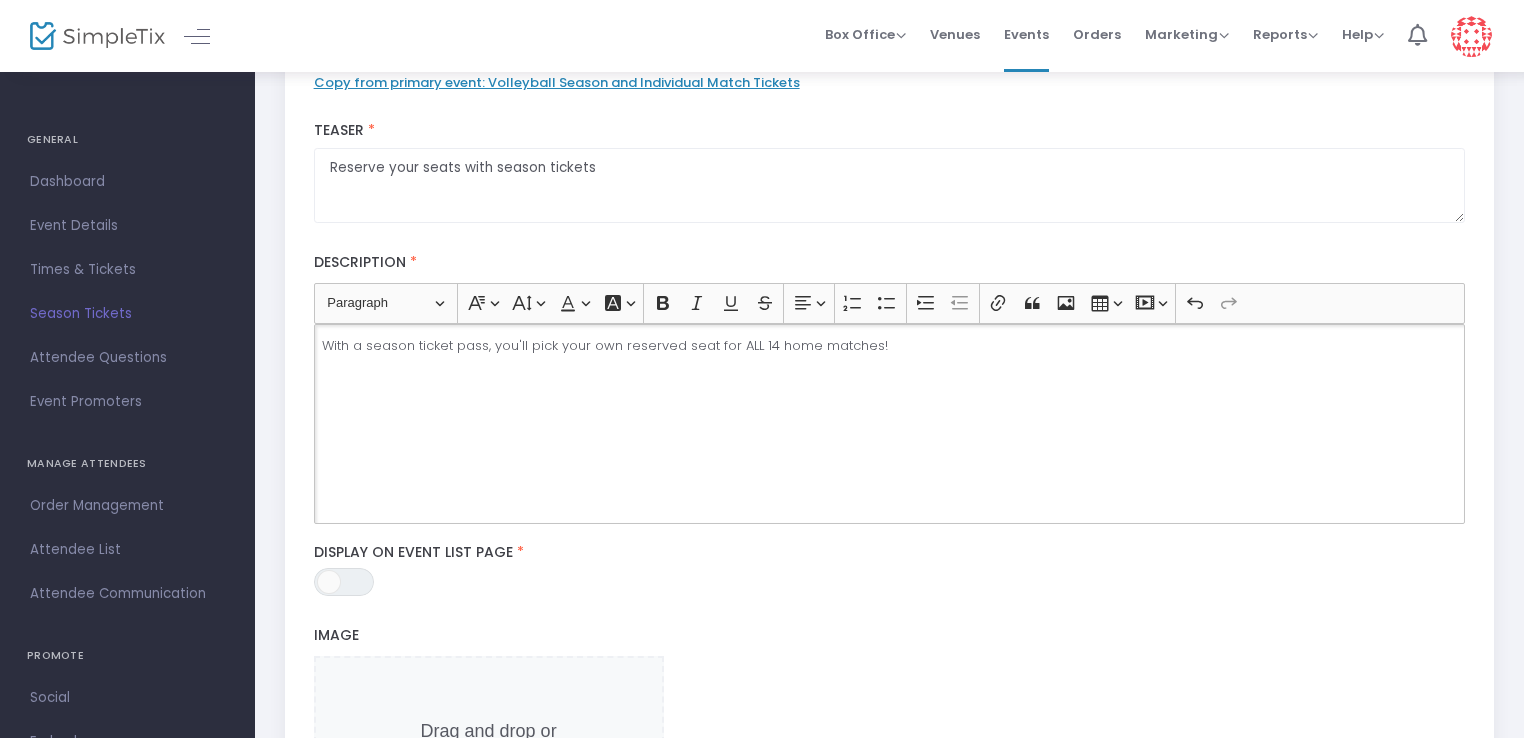 scroll, scrollTop: 242, scrollLeft: 0, axis: vertical 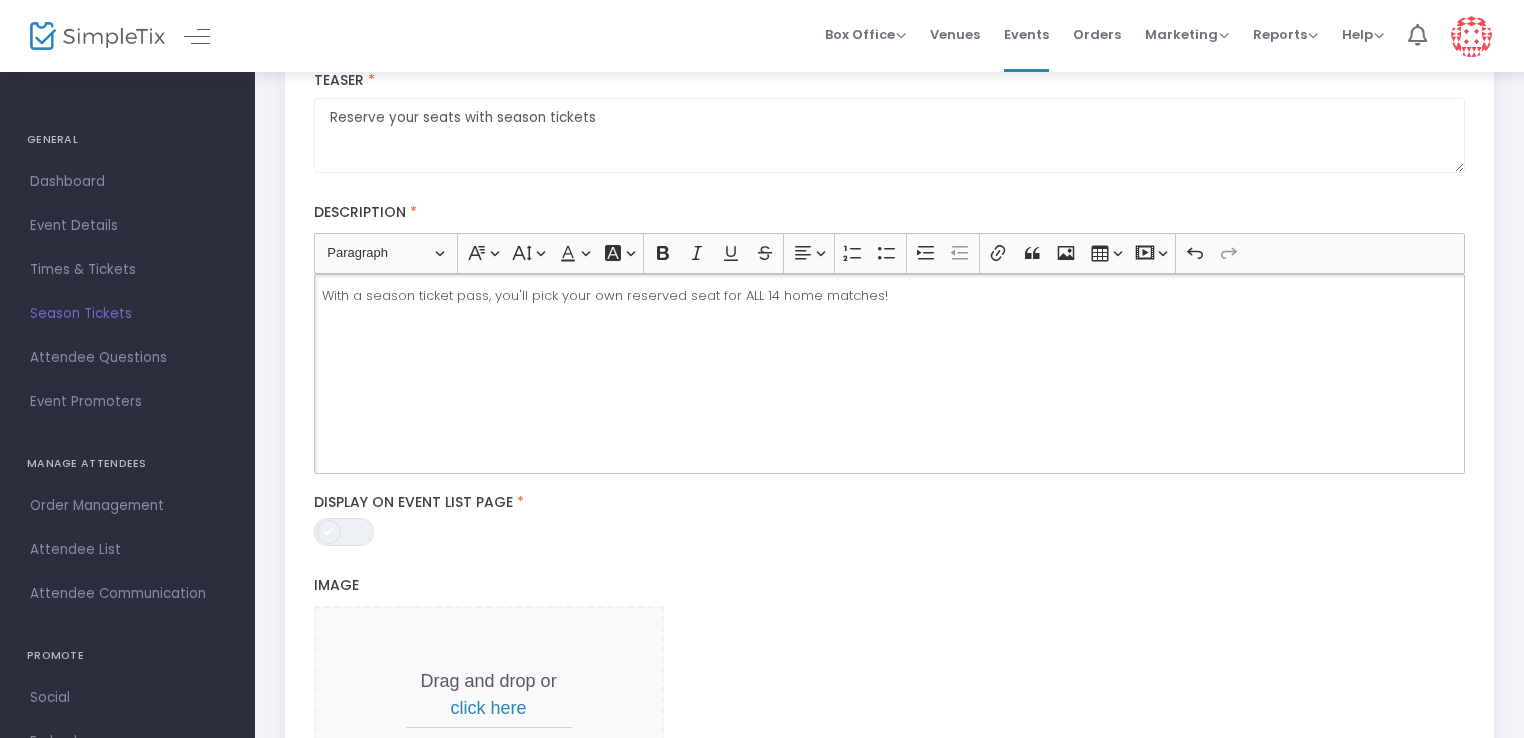click 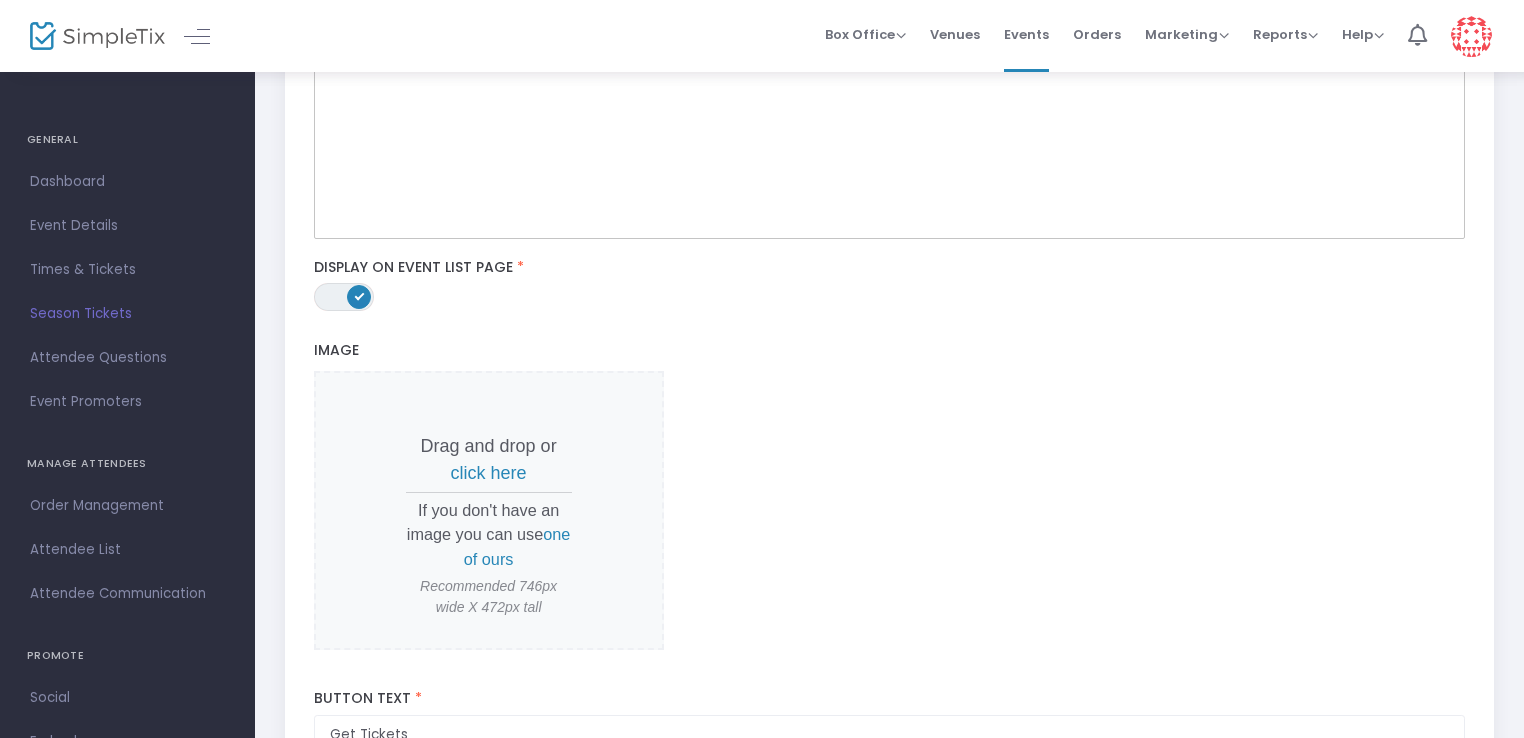 scroll, scrollTop: 720, scrollLeft: 0, axis: vertical 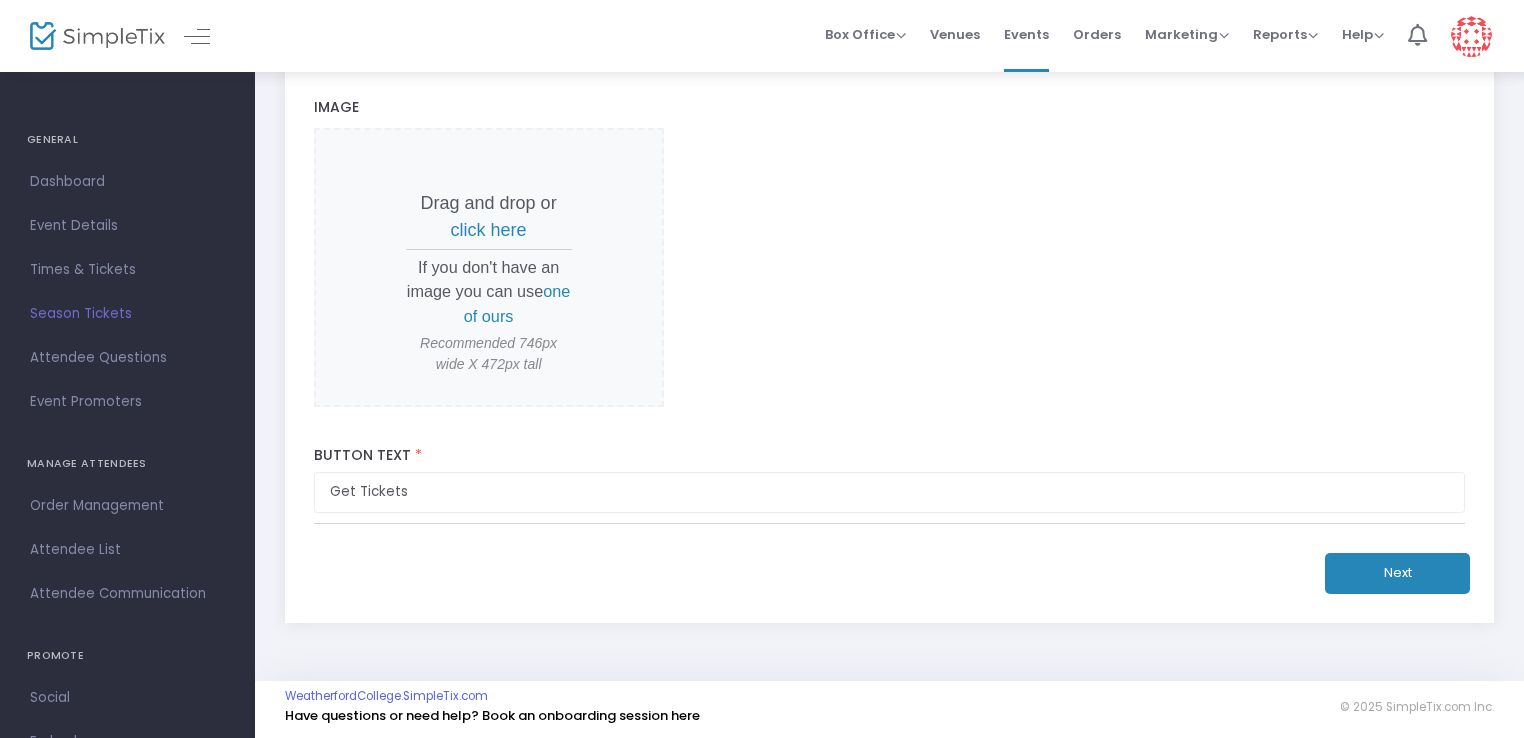 click on "Next" 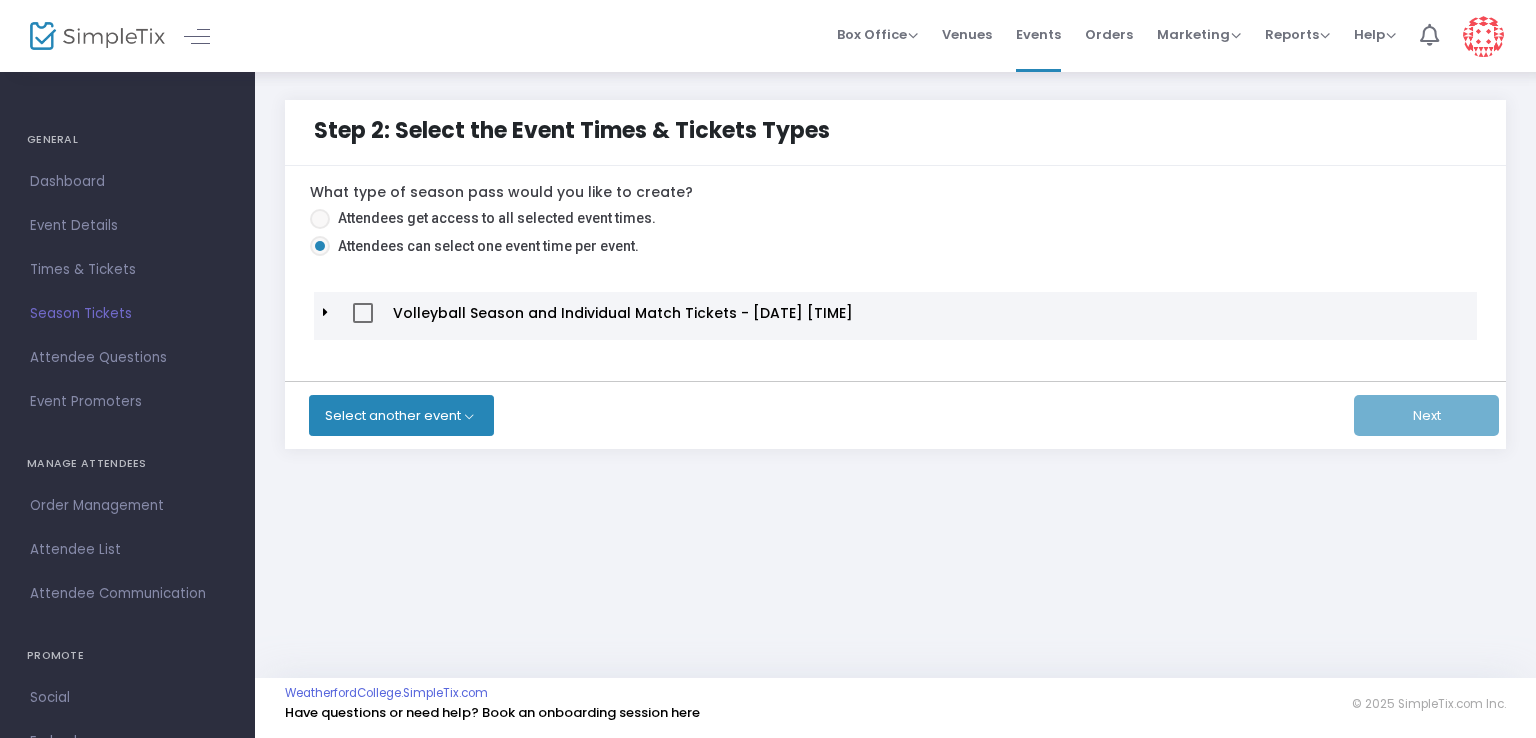 click 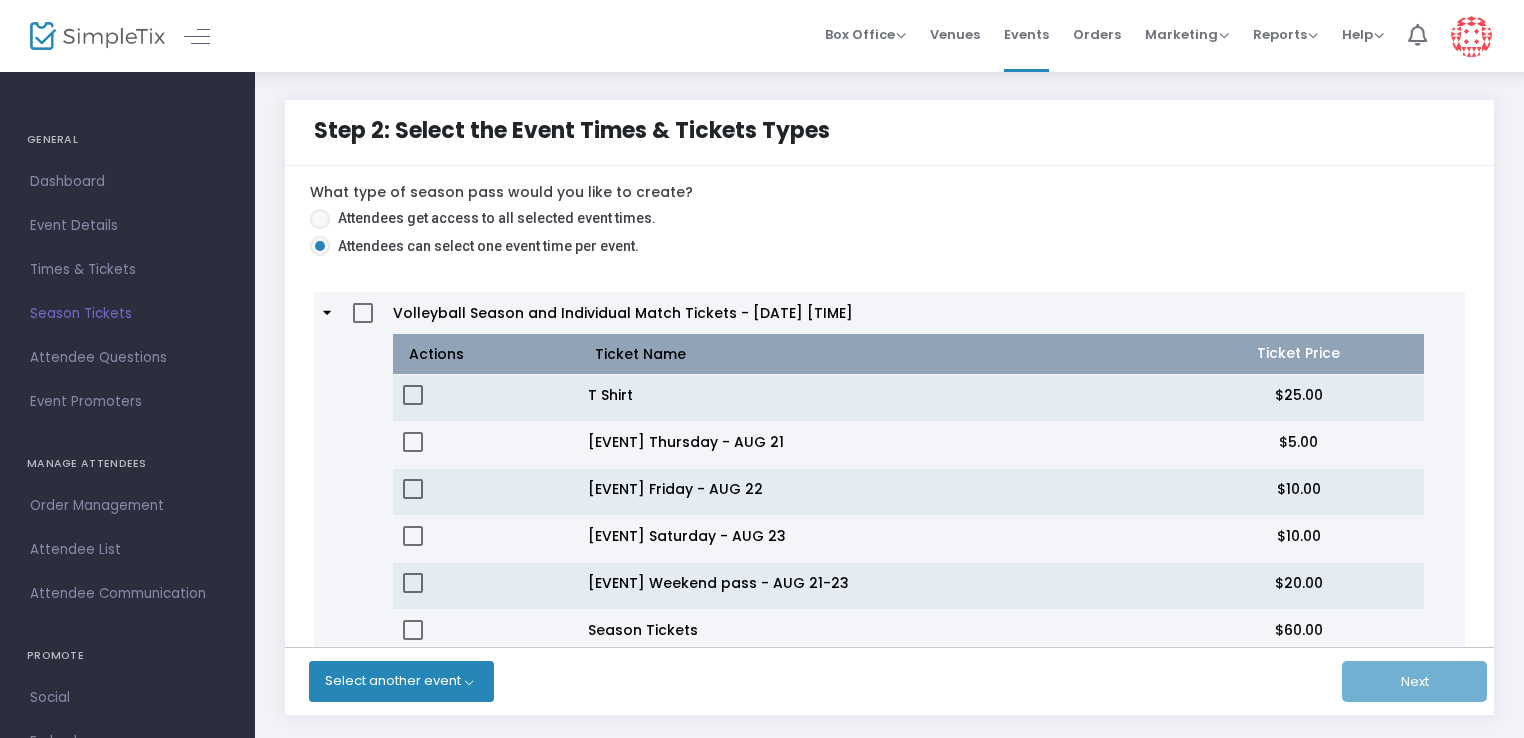 click at bounding box center (363, 313) 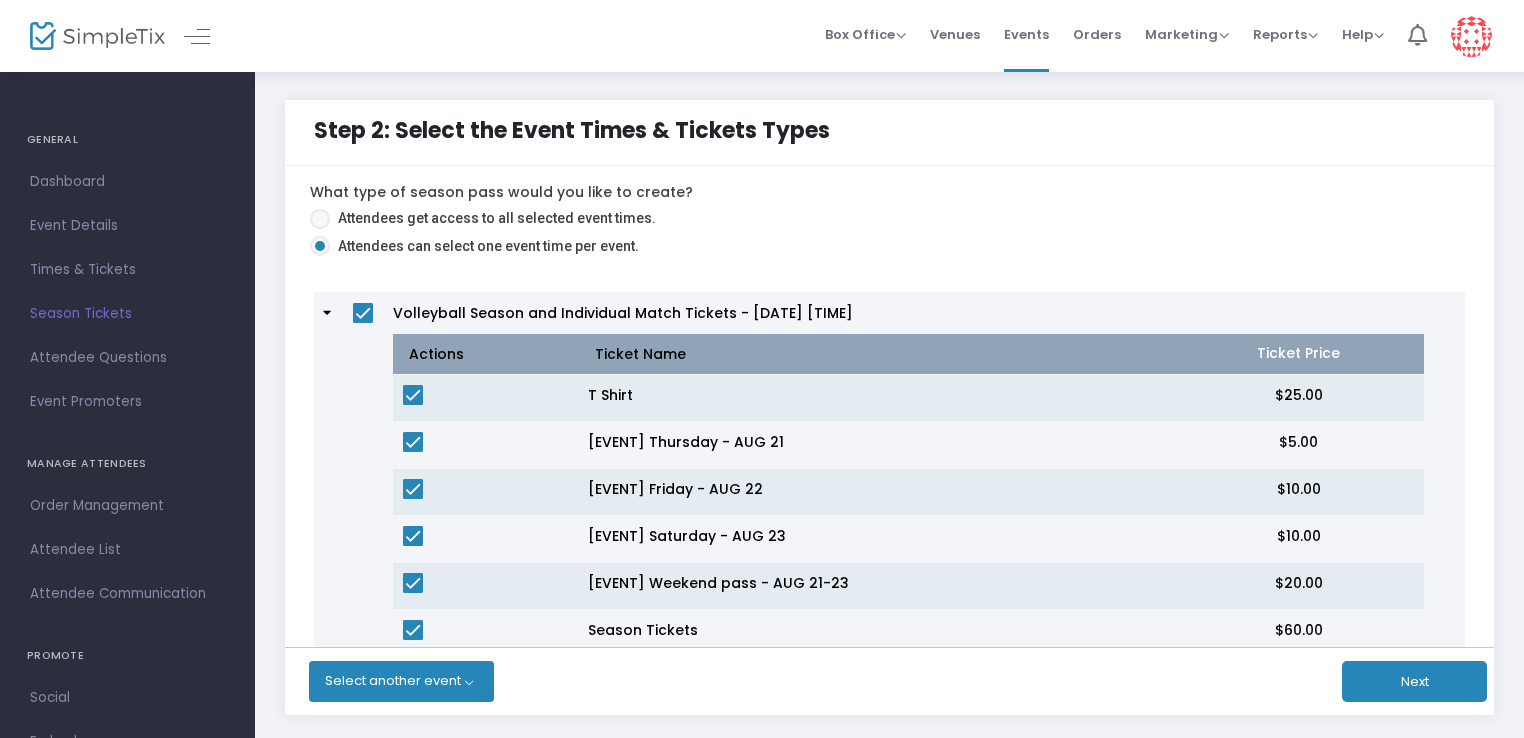 click at bounding box center (413, 395) 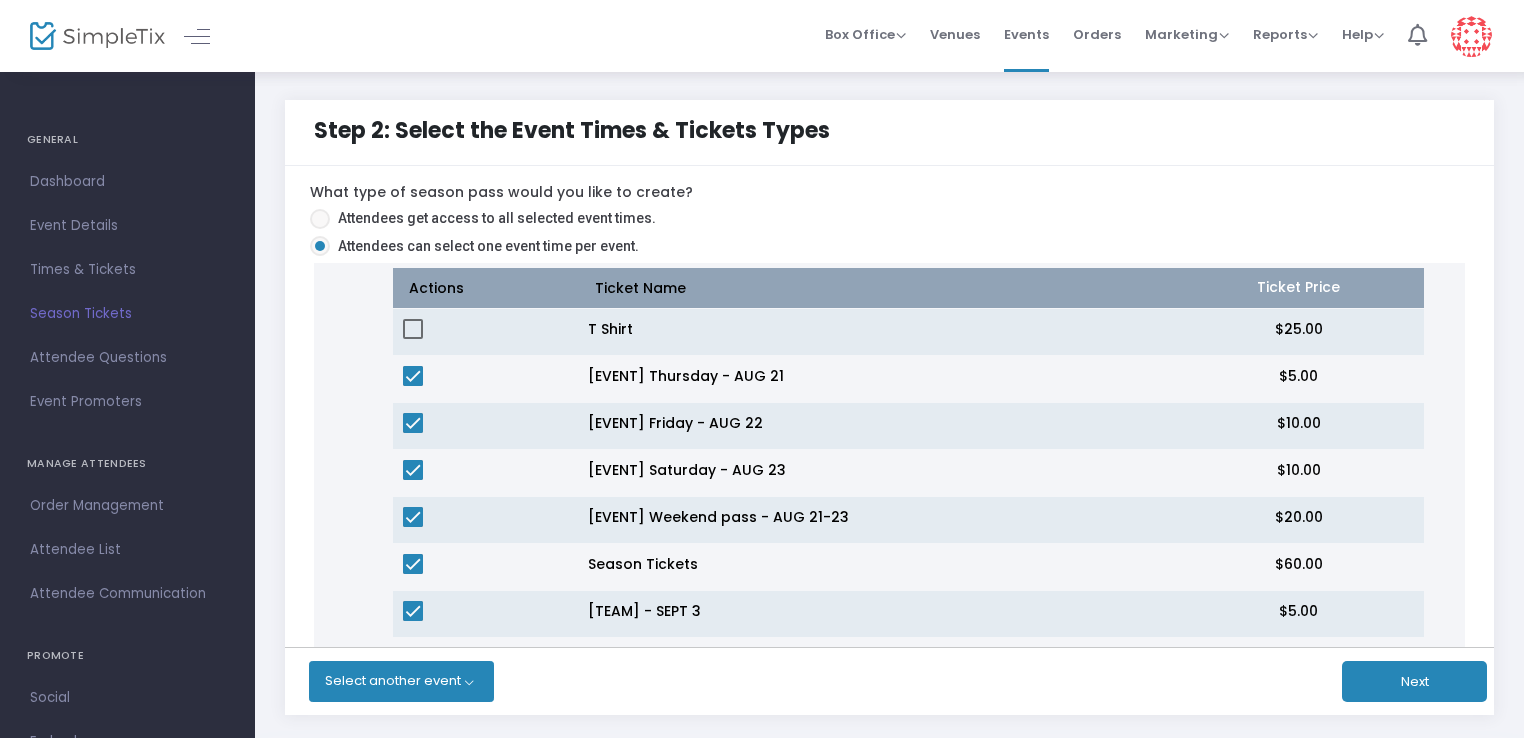 scroll, scrollTop: 100, scrollLeft: 0, axis: vertical 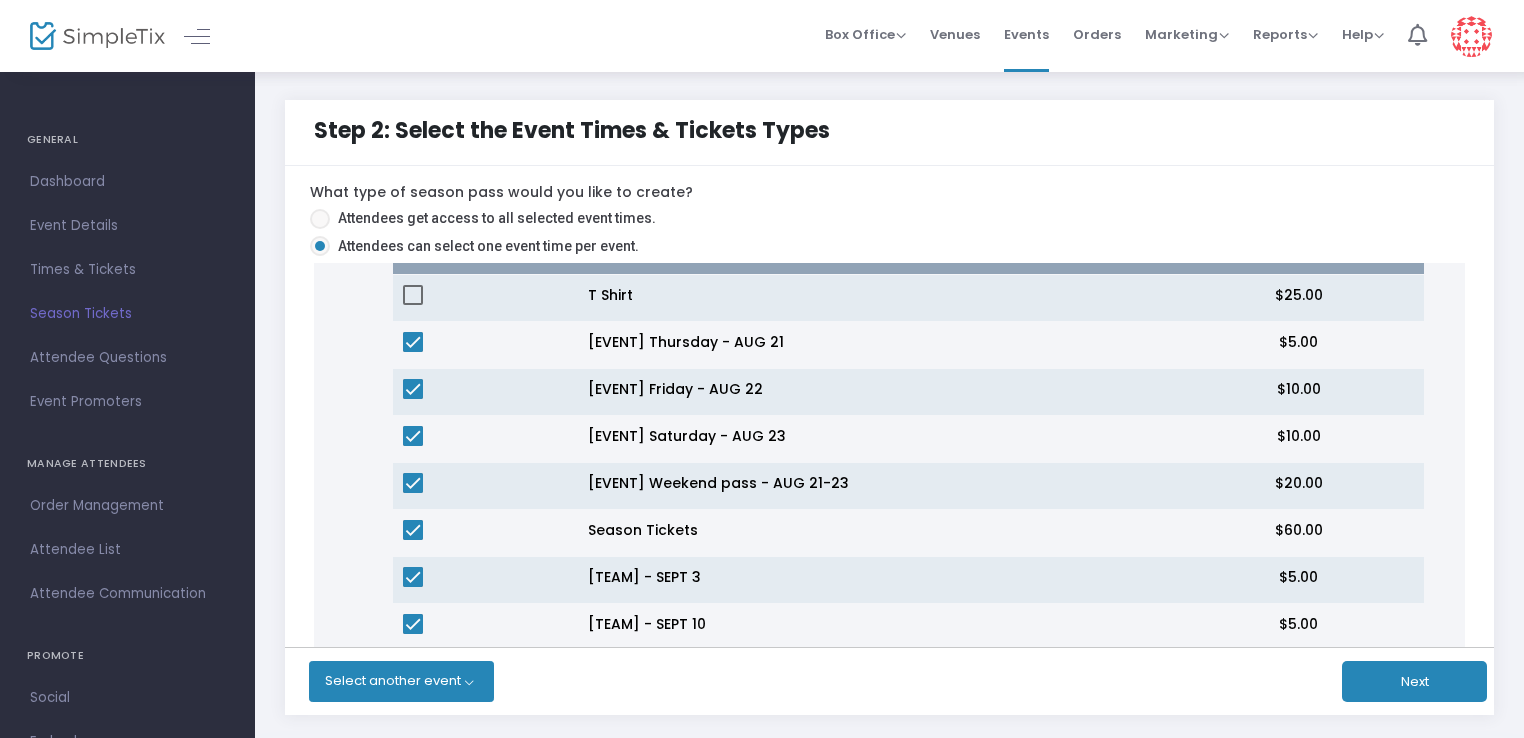 drag, startPoint x: 411, startPoint y: 530, endPoint x: 428, endPoint y: 536, distance: 18.027756 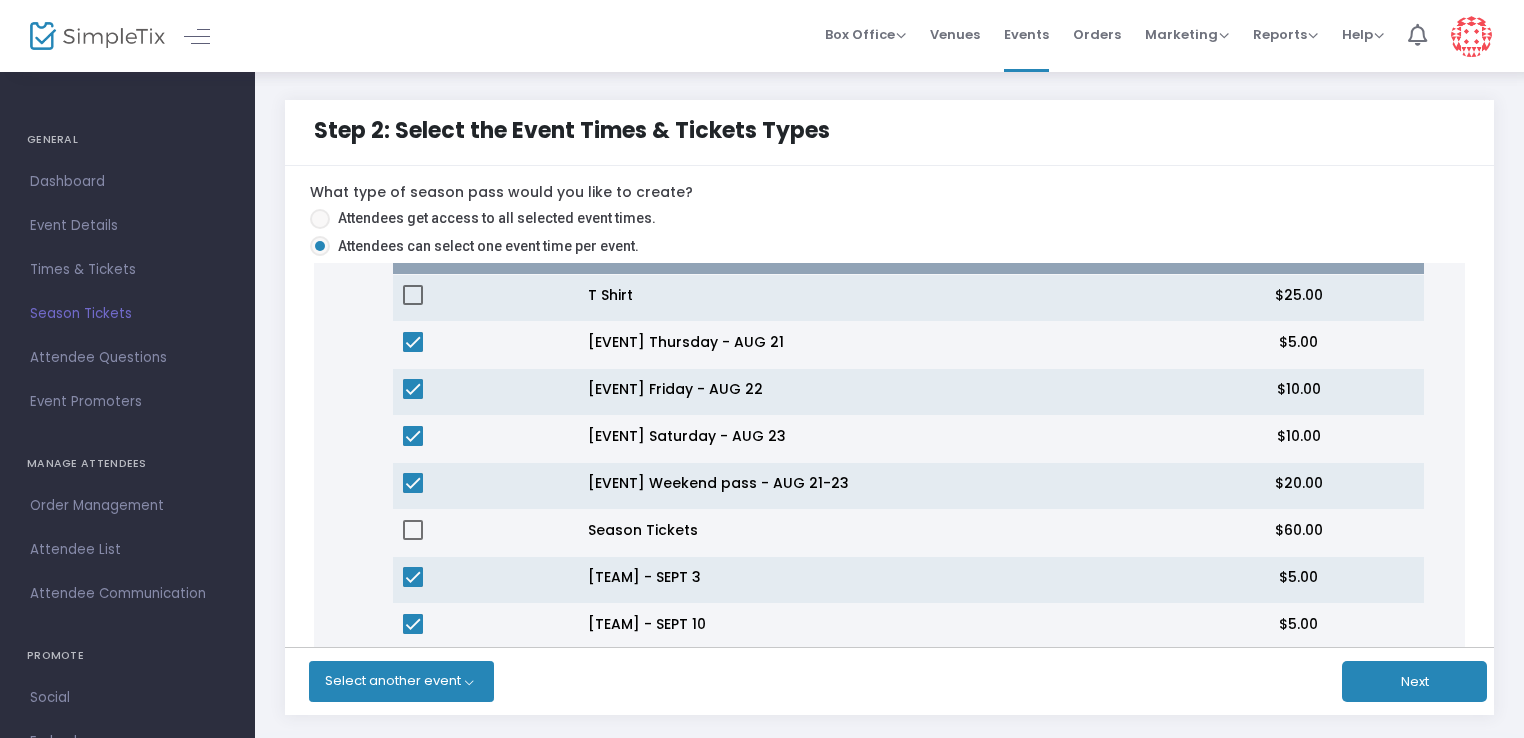 click on "Next" 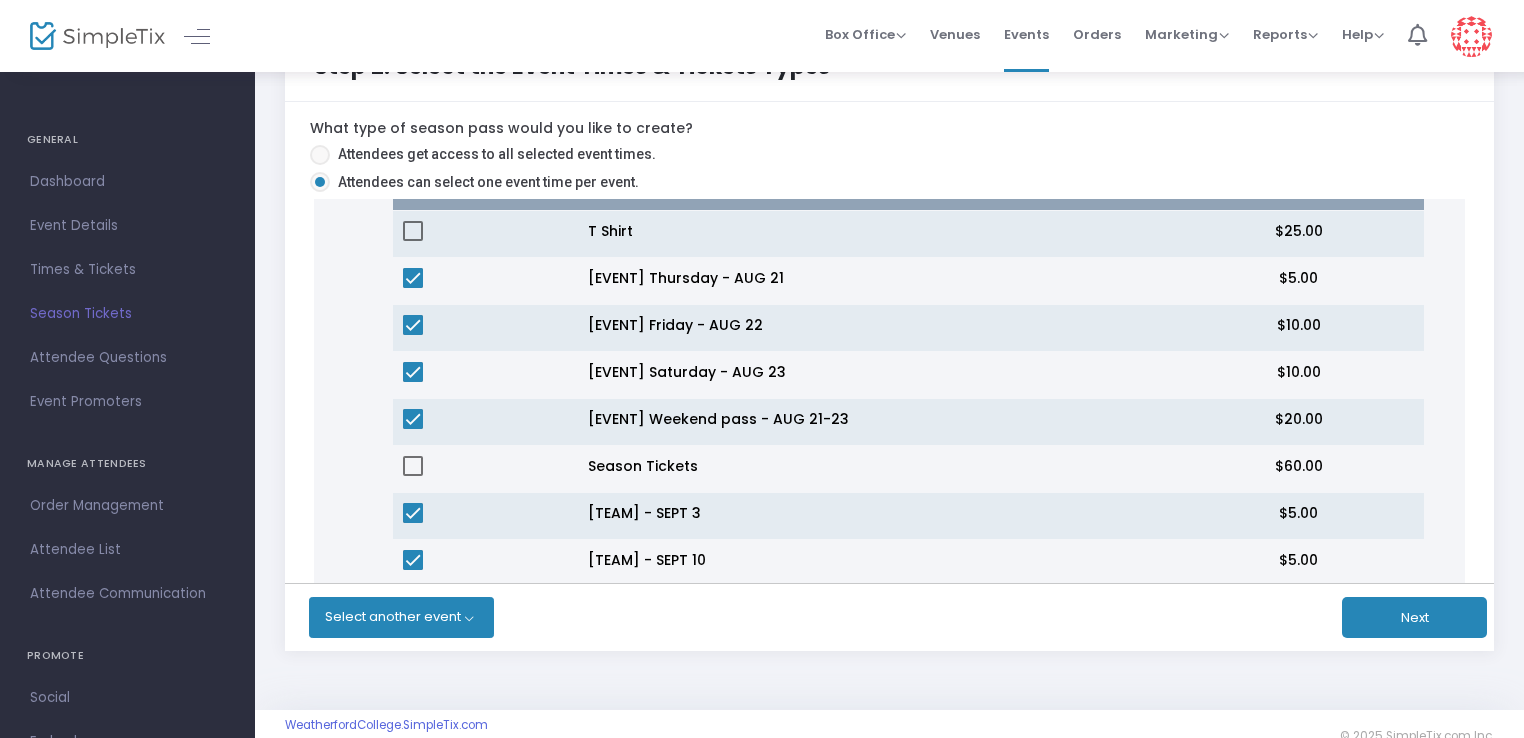 scroll, scrollTop: 96, scrollLeft: 0, axis: vertical 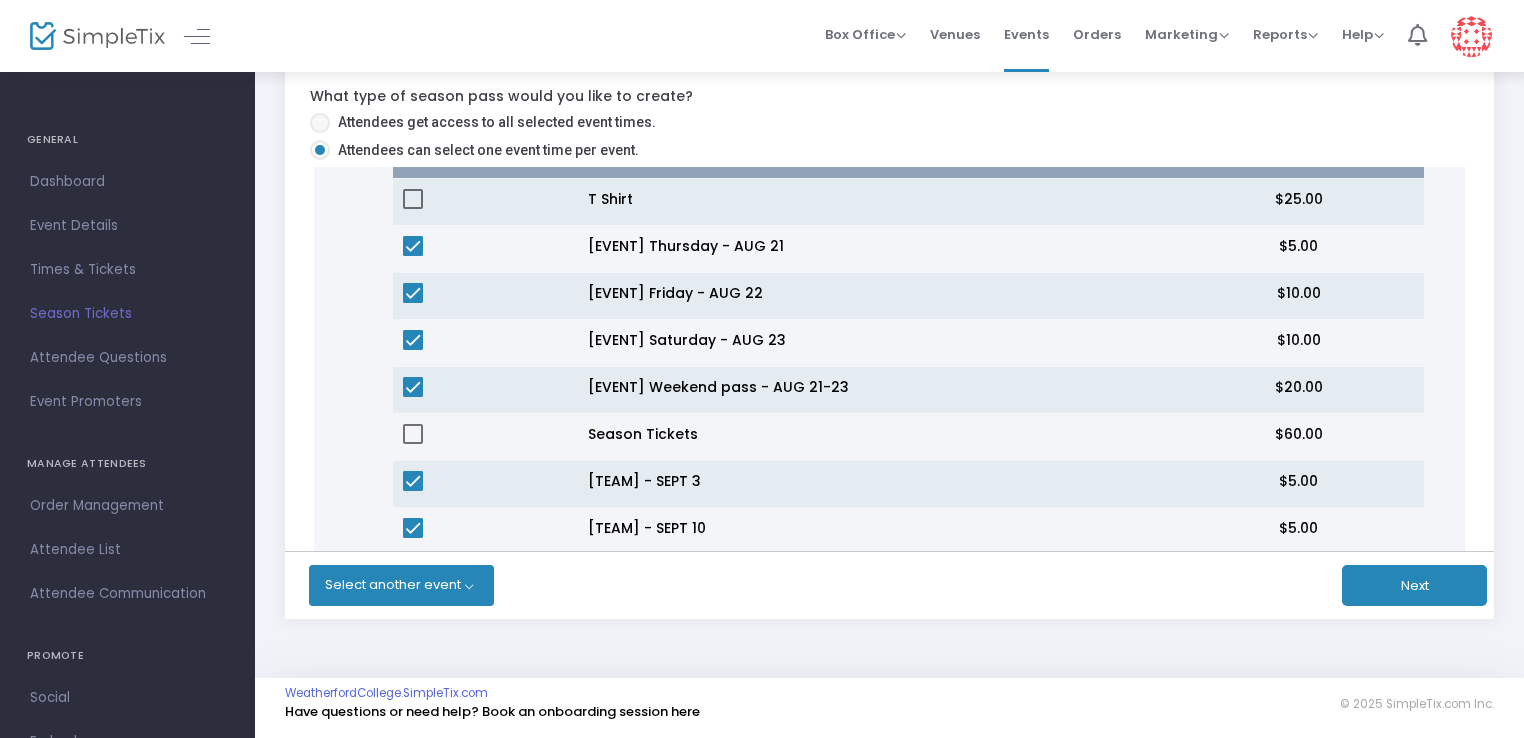 click on "Next" 